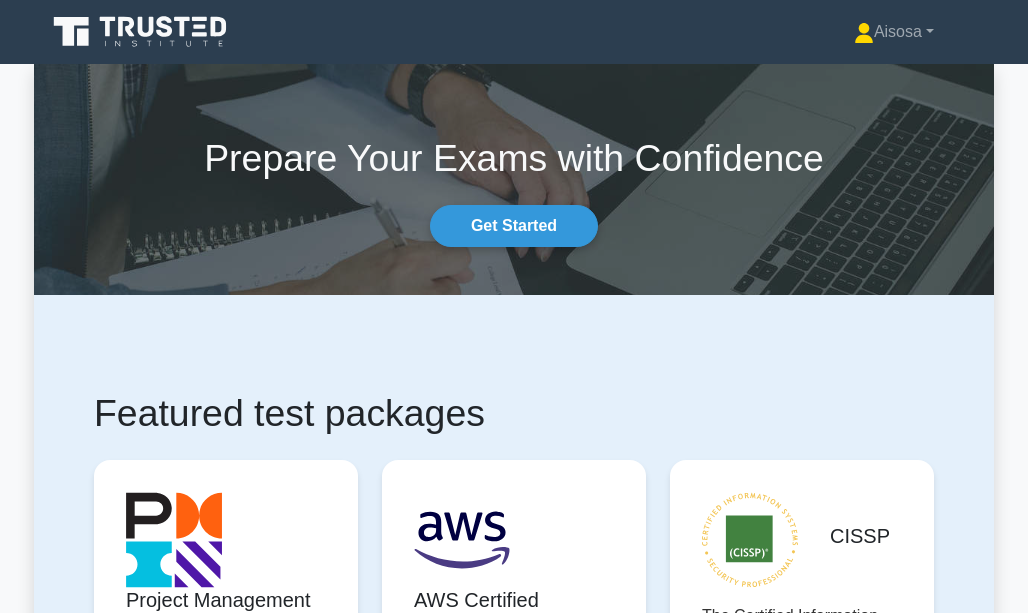 scroll, scrollTop: 0, scrollLeft: 0, axis: both 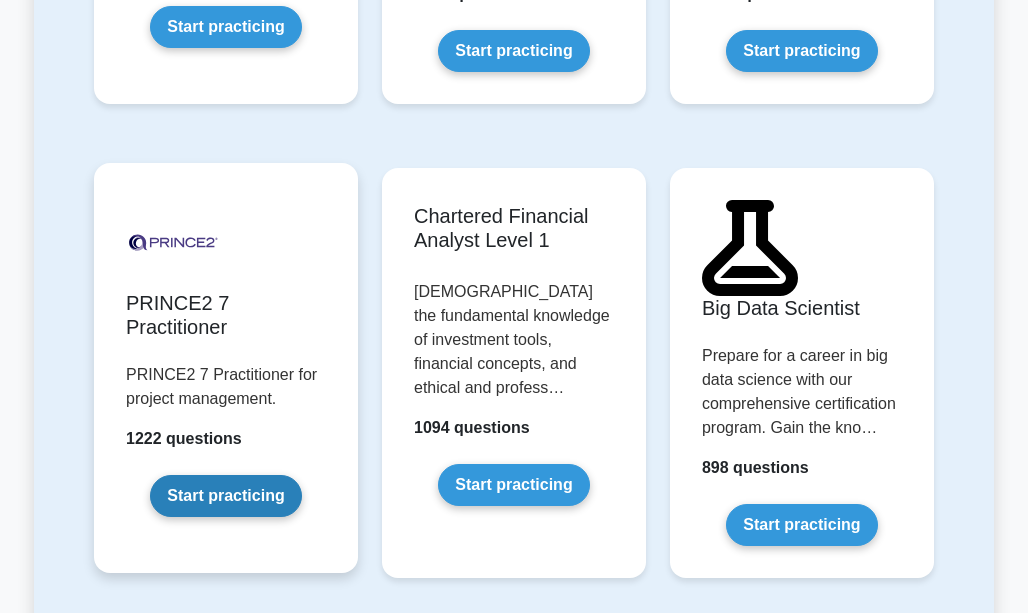click on "Start practicing" at bounding box center [225, 496] 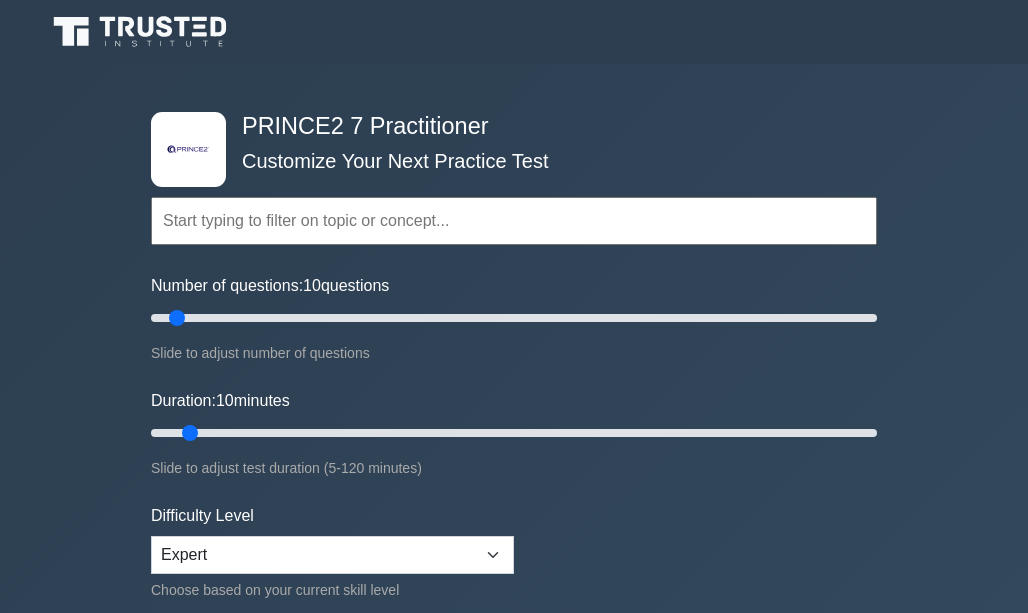 scroll, scrollTop: 0, scrollLeft: 0, axis: both 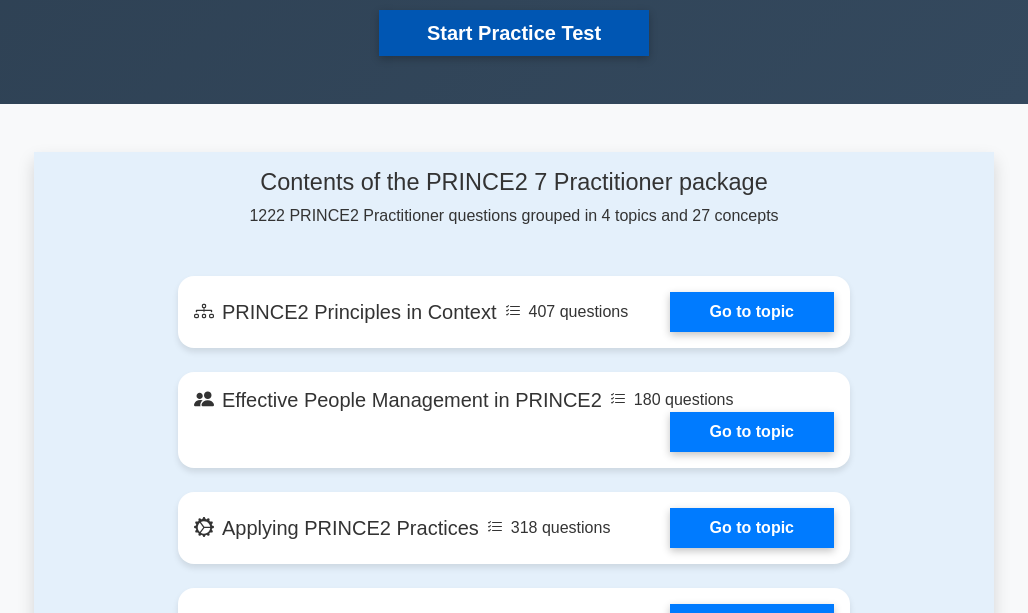 click on "Start Practice Test" at bounding box center (514, 33) 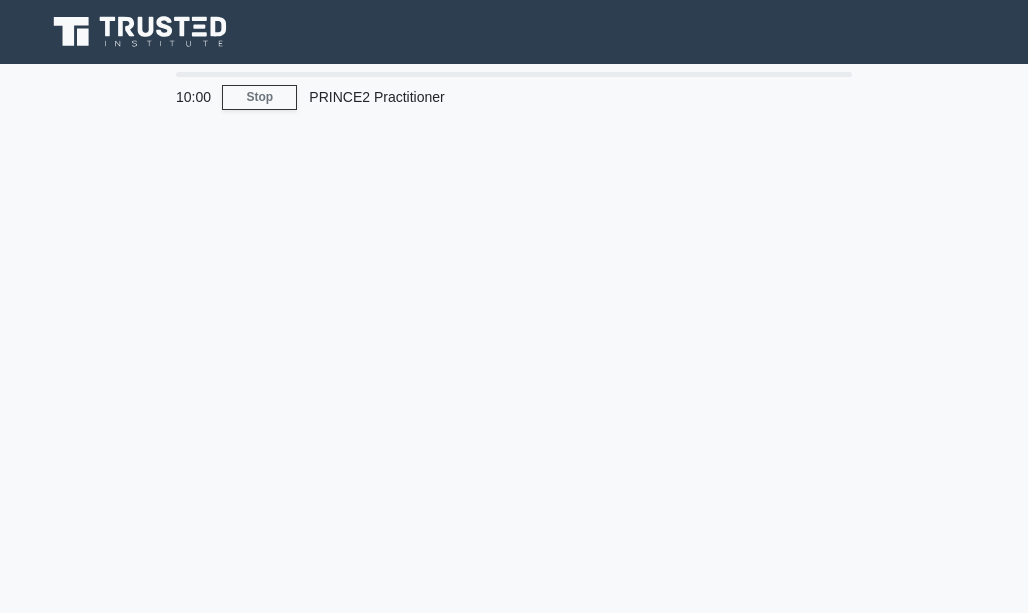 scroll, scrollTop: 0, scrollLeft: 0, axis: both 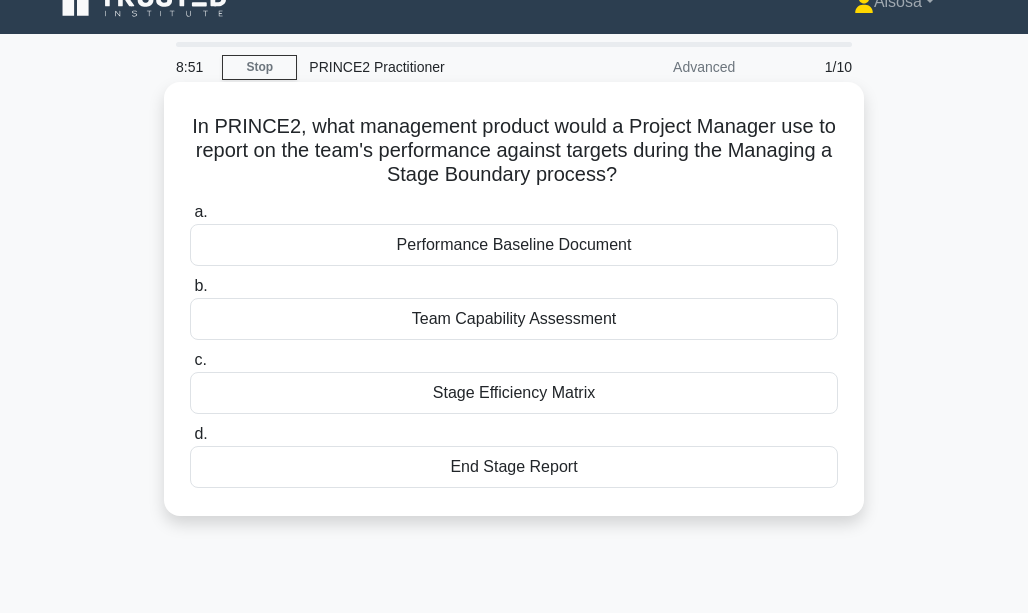 click on "End Stage Report" at bounding box center (514, 467) 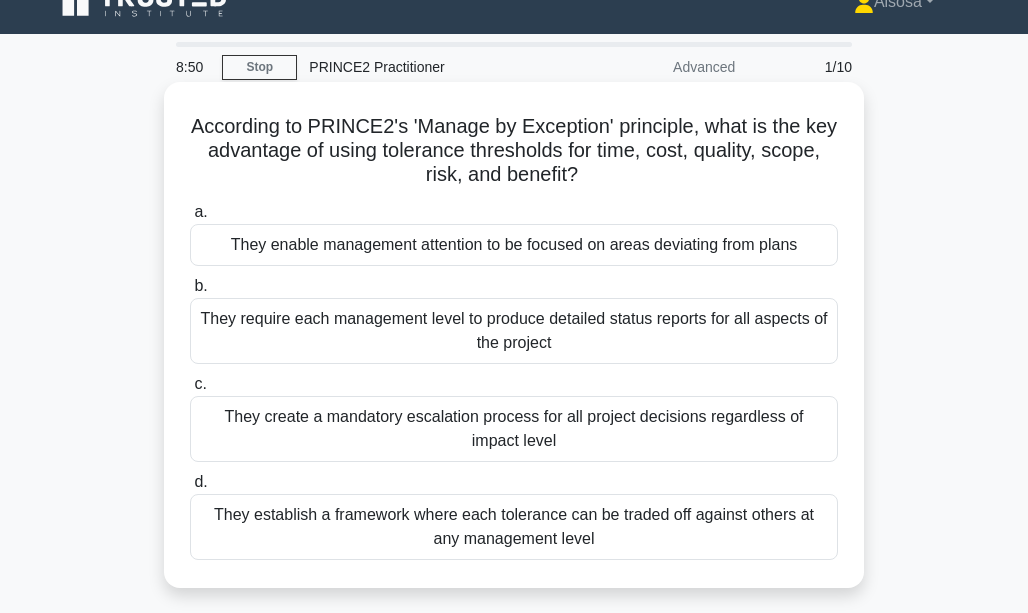 scroll, scrollTop: 0, scrollLeft: 0, axis: both 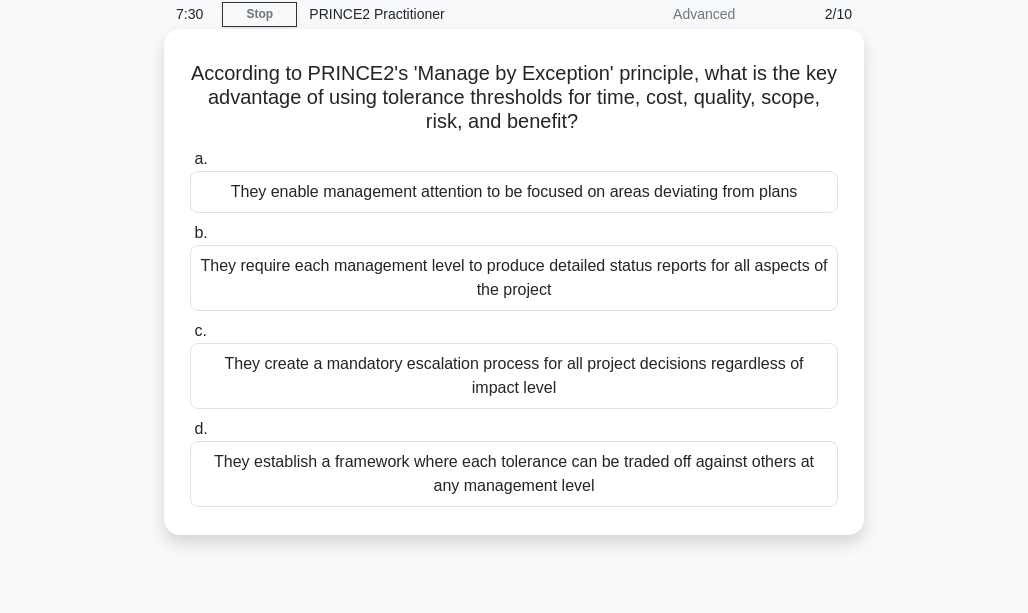 click on "They enable management attention to be focused on areas deviating from plans" at bounding box center [514, 192] 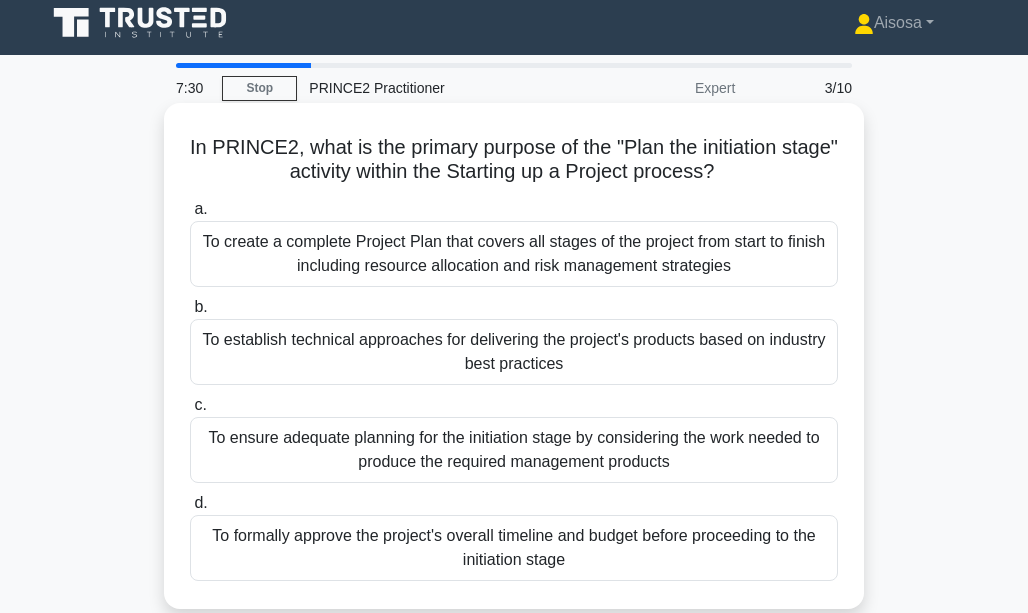 scroll, scrollTop: 0, scrollLeft: 0, axis: both 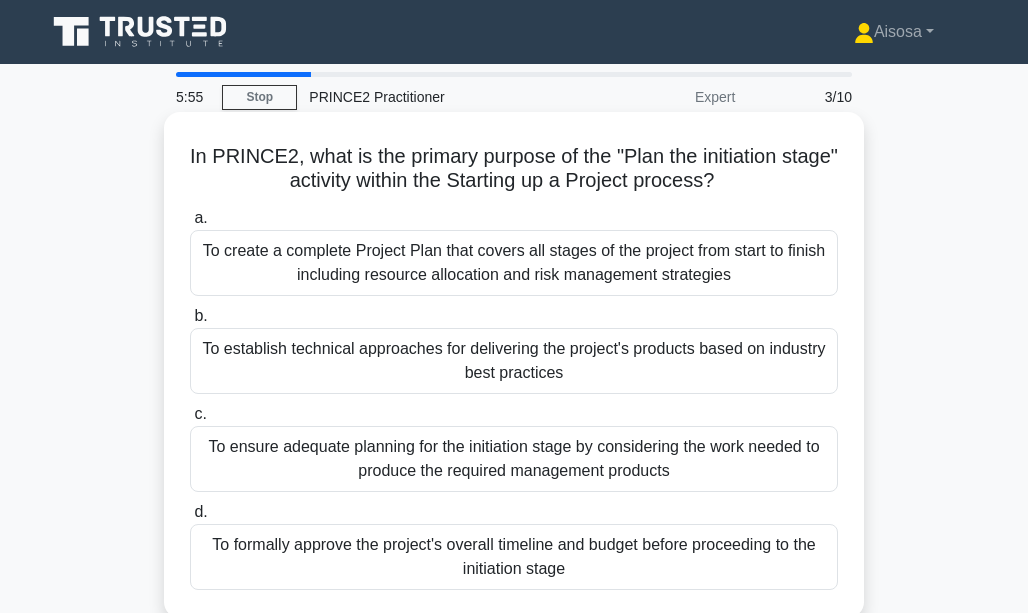 click on "To create a complete Project Plan that covers all stages of the project from start to finish including resource allocation and risk management strategies" at bounding box center [514, 263] 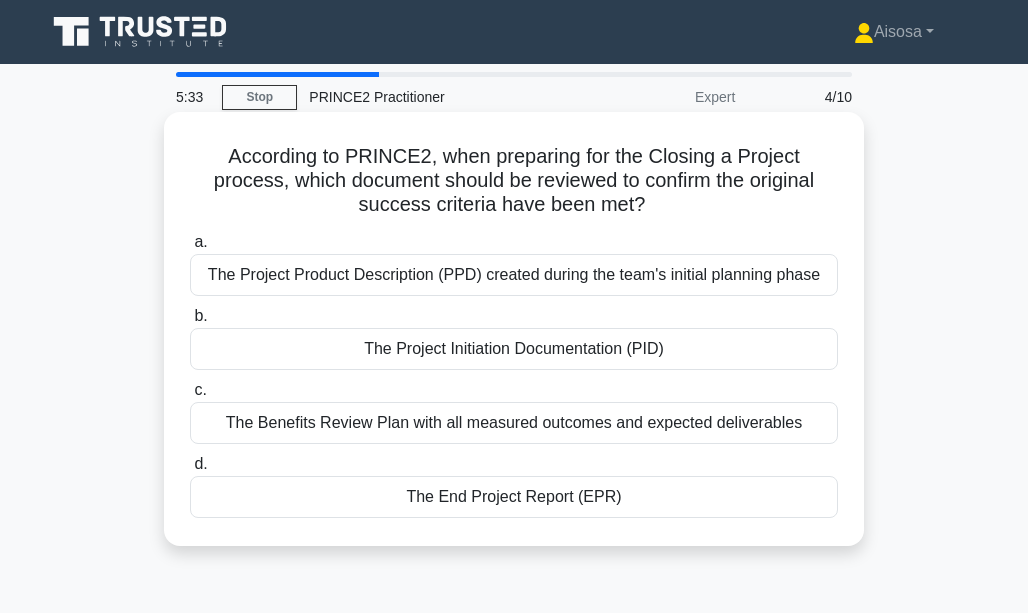 click on "The Benefits Review Plan with all measured outcomes and expected deliverables" at bounding box center [514, 423] 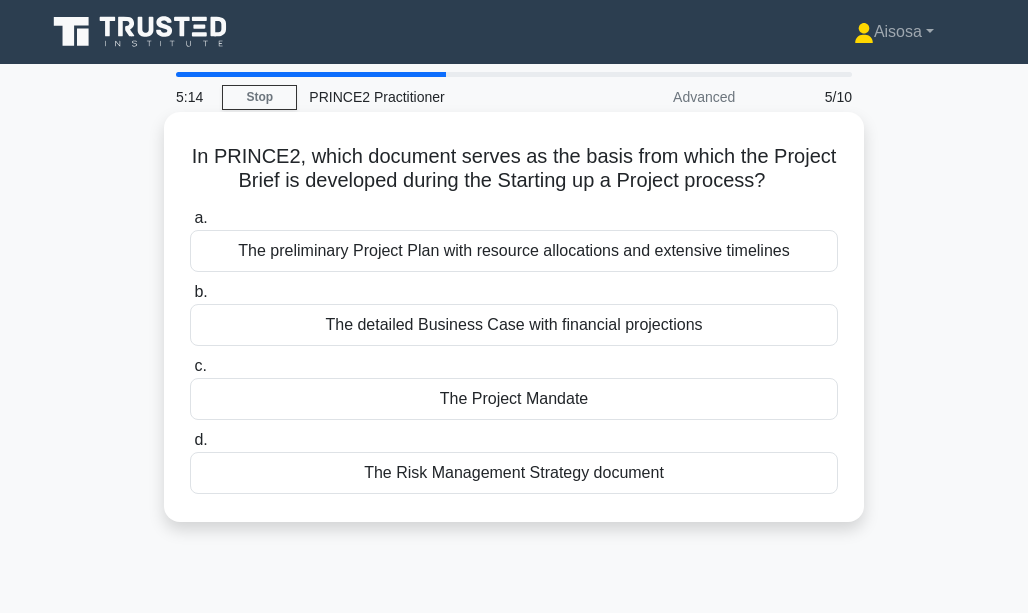 click on "The Project Mandate" at bounding box center (514, 399) 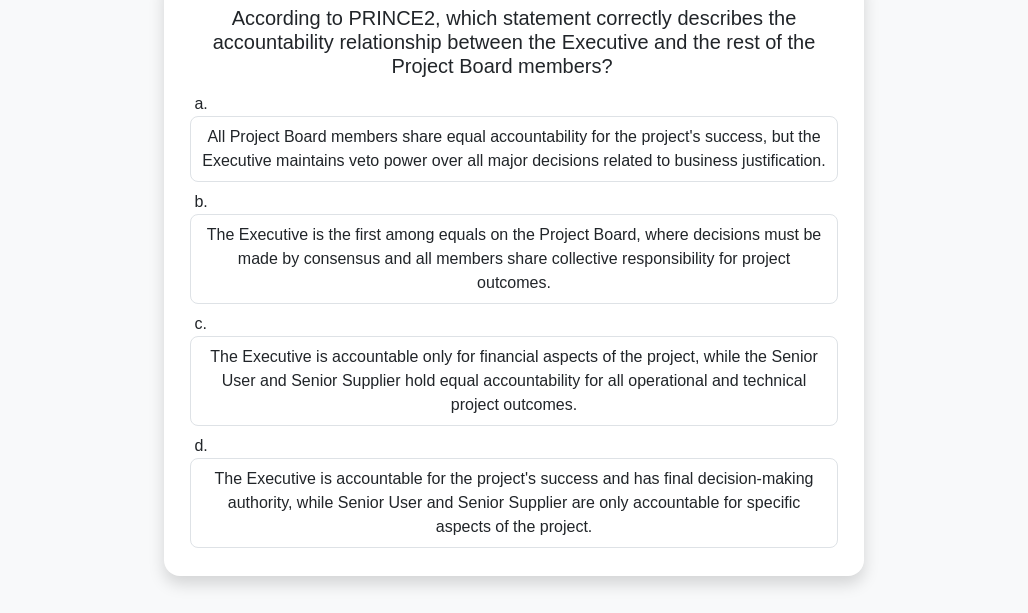 scroll, scrollTop: 154, scrollLeft: 0, axis: vertical 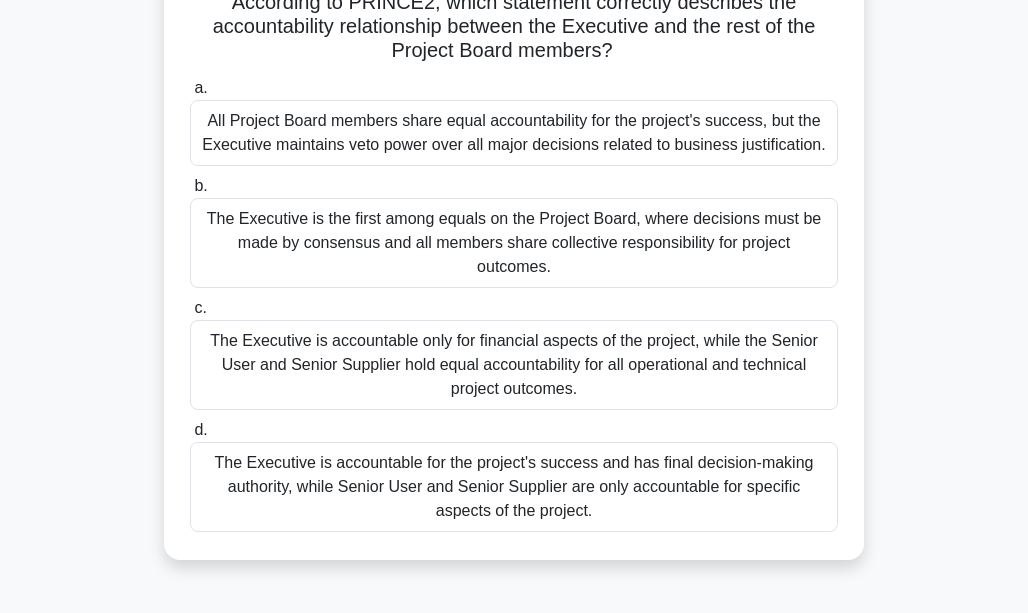 click on "The Executive is accountable for the project's success and has final decision-making authority, while Senior User and Senior Supplier are only accountable for specific aspects of the project." at bounding box center [514, 487] 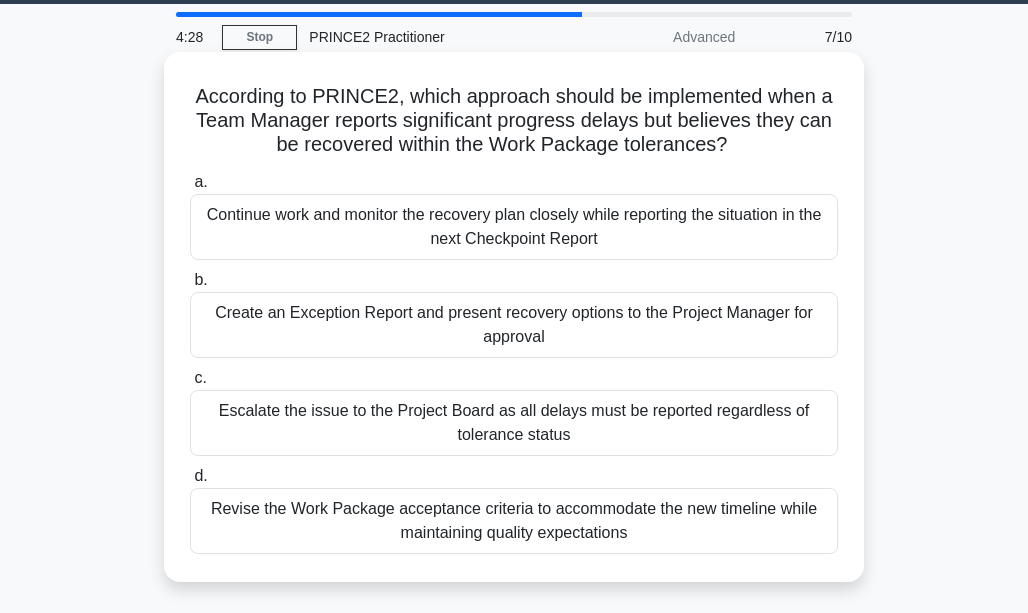 scroll, scrollTop: 0, scrollLeft: 0, axis: both 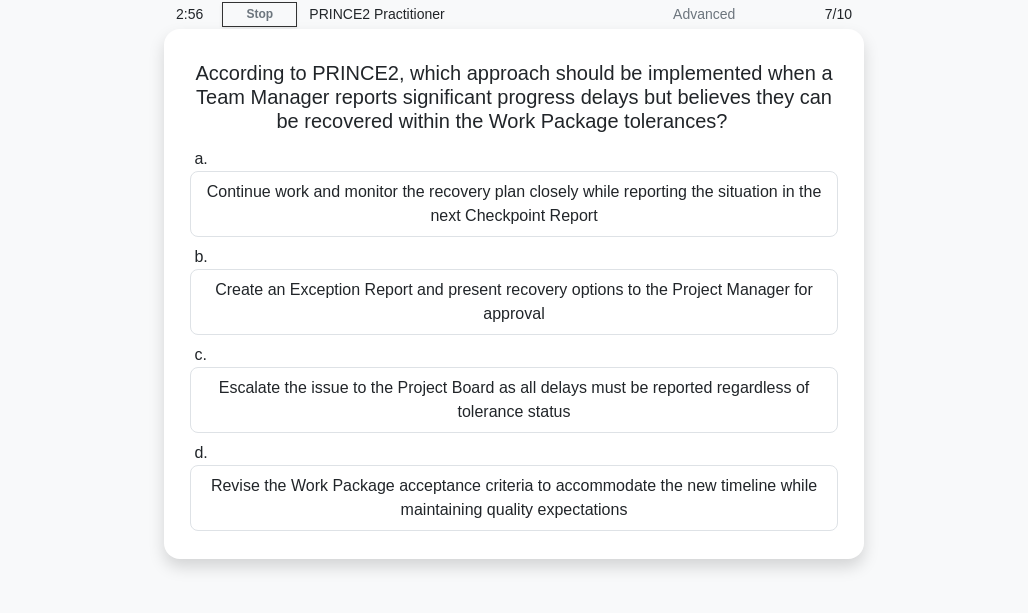click on "Revise the Work Package acceptance criteria to accommodate the new timeline while maintaining quality expectations" at bounding box center (514, 498) 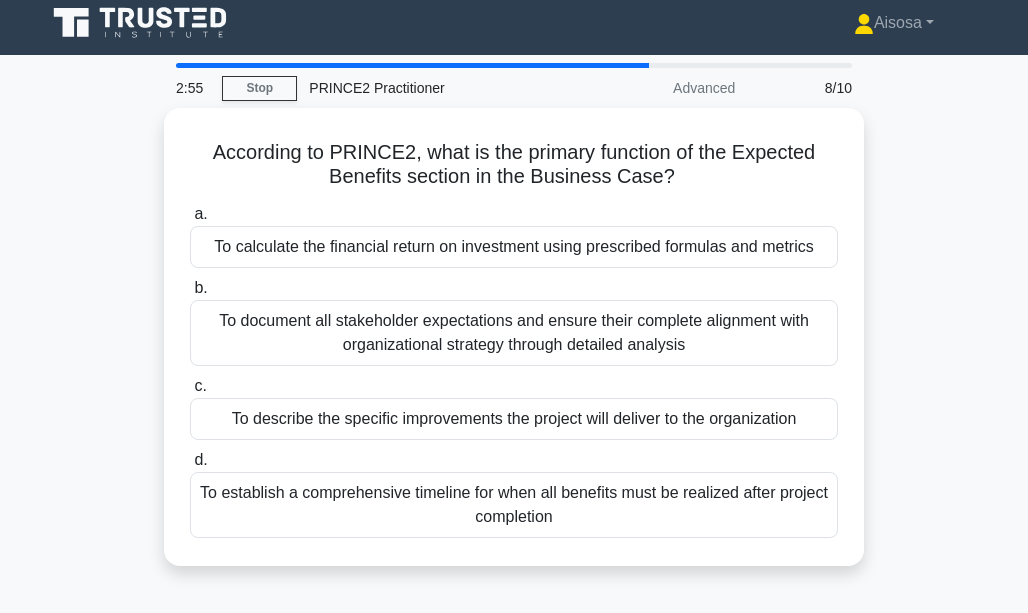 scroll, scrollTop: 0, scrollLeft: 0, axis: both 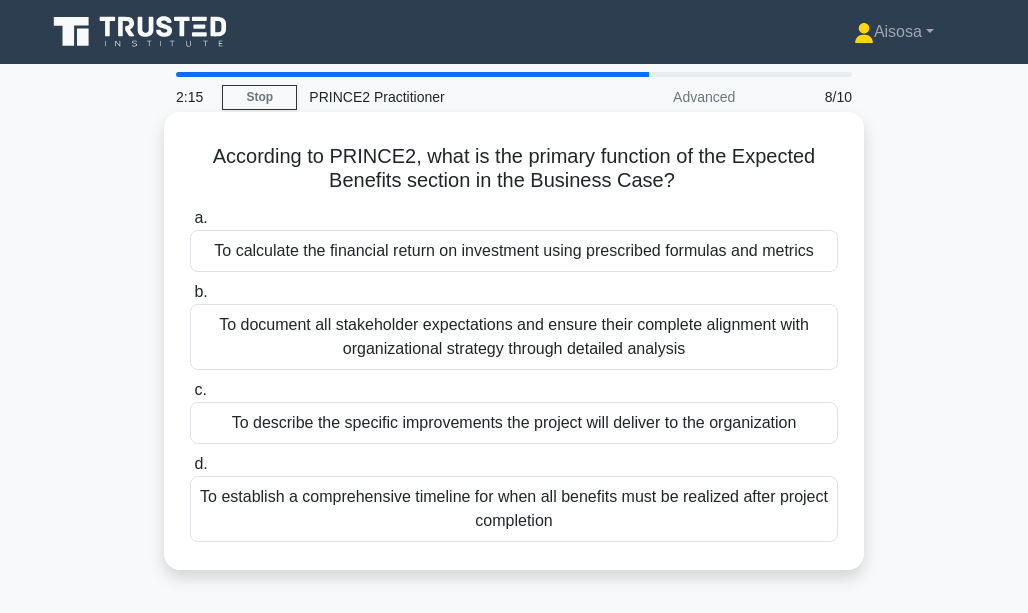 click on "To describe the specific improvements the project will deliver to the organization" at bounding box center (514, 423) 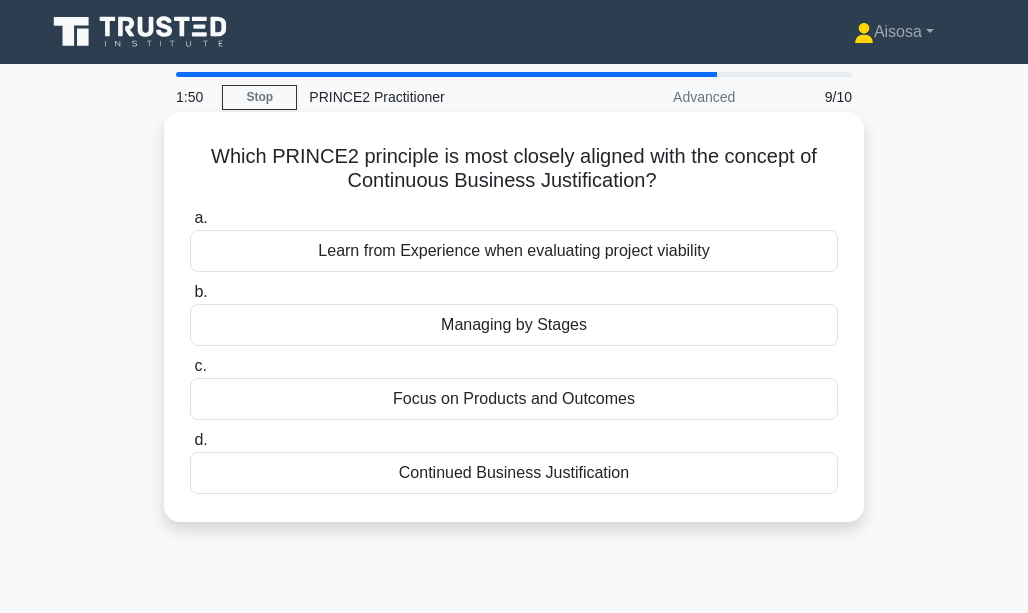 click on "Continued Business Justification" at bounding box center (514, 473) 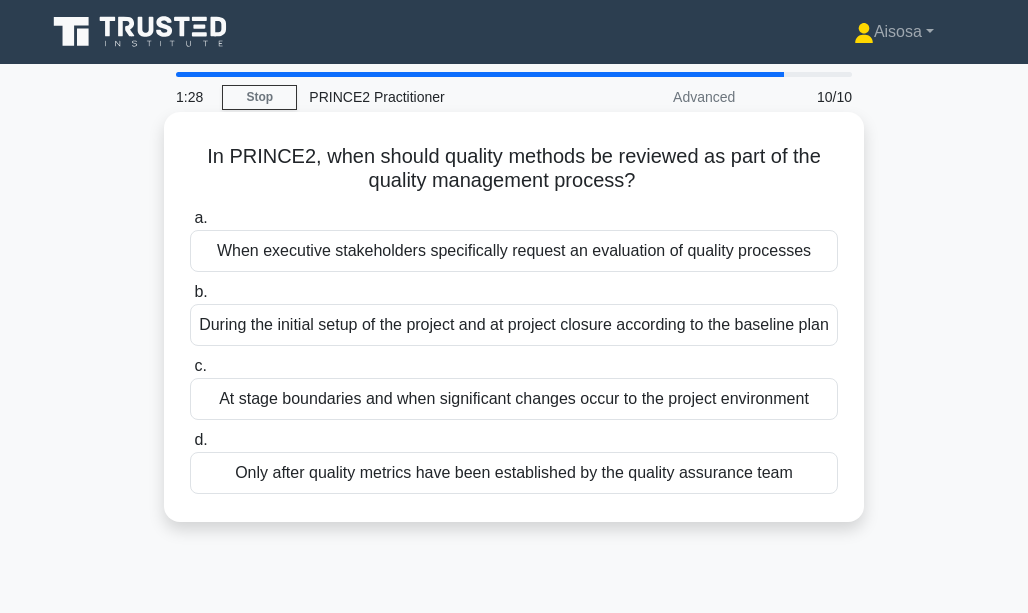 click on "At stage boundaries and when significant changes occur to the project environment" at bounding box center [514, 399] 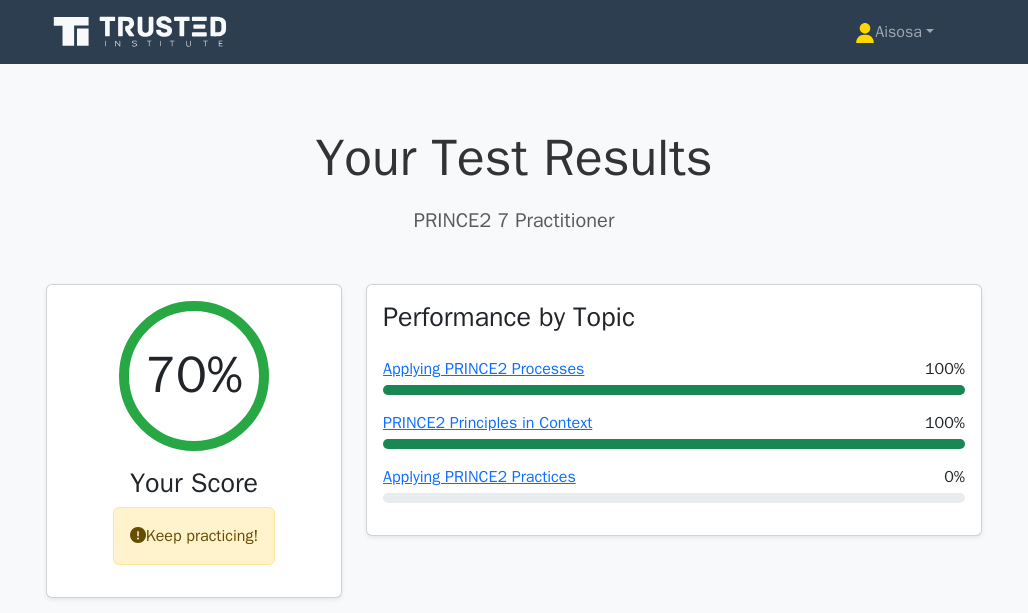scroll, scrollTop: 0, scrollLeft: 0, axis: both 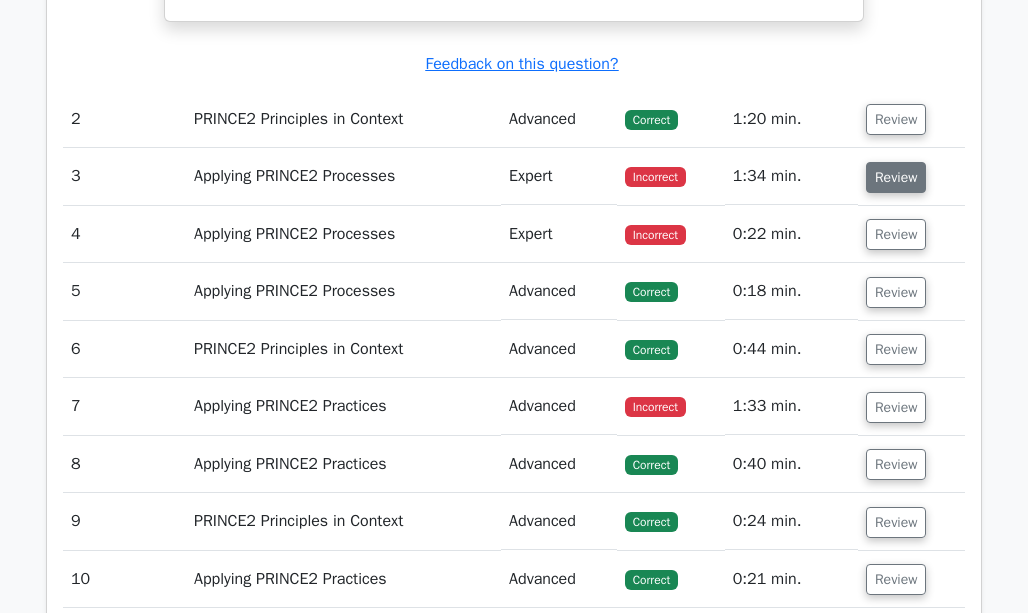 click on "Review" at bounding box center (896, 177) 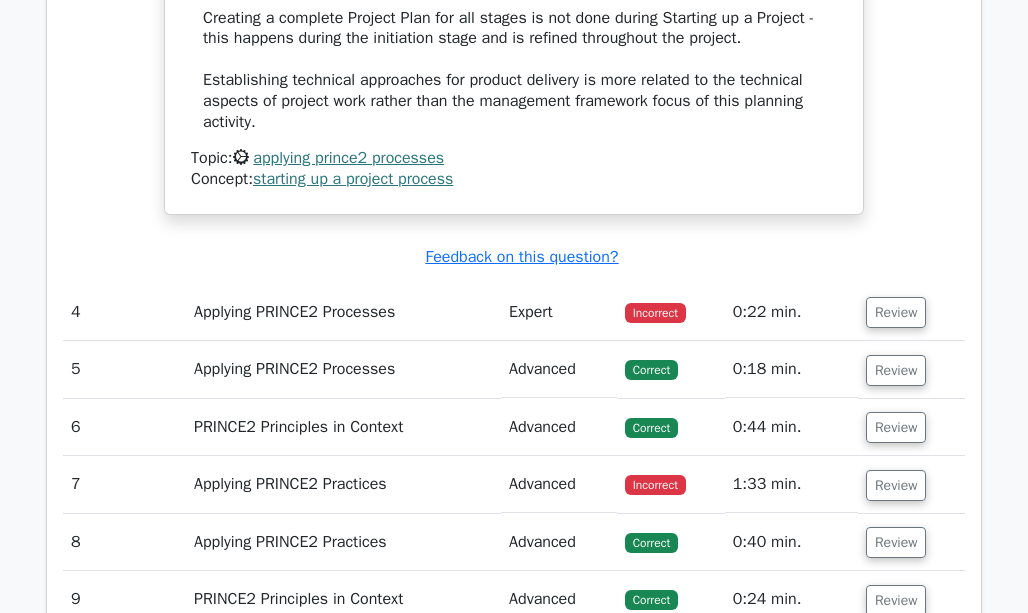 scroll, scrollTop: 3061, scrollLeft: 0, axis: vertical 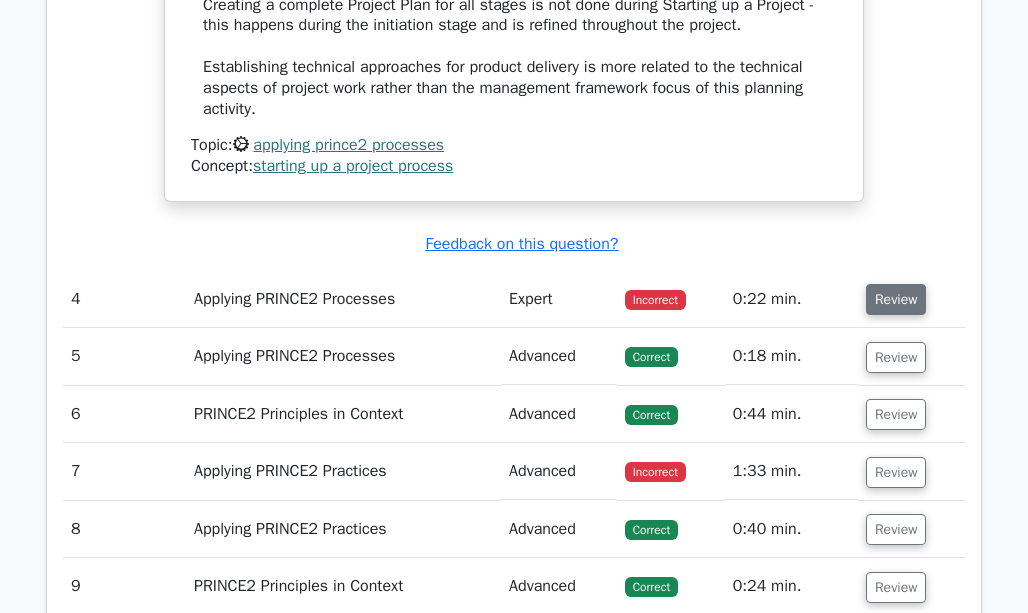 click on "Review" at bounding box center (896, 299) 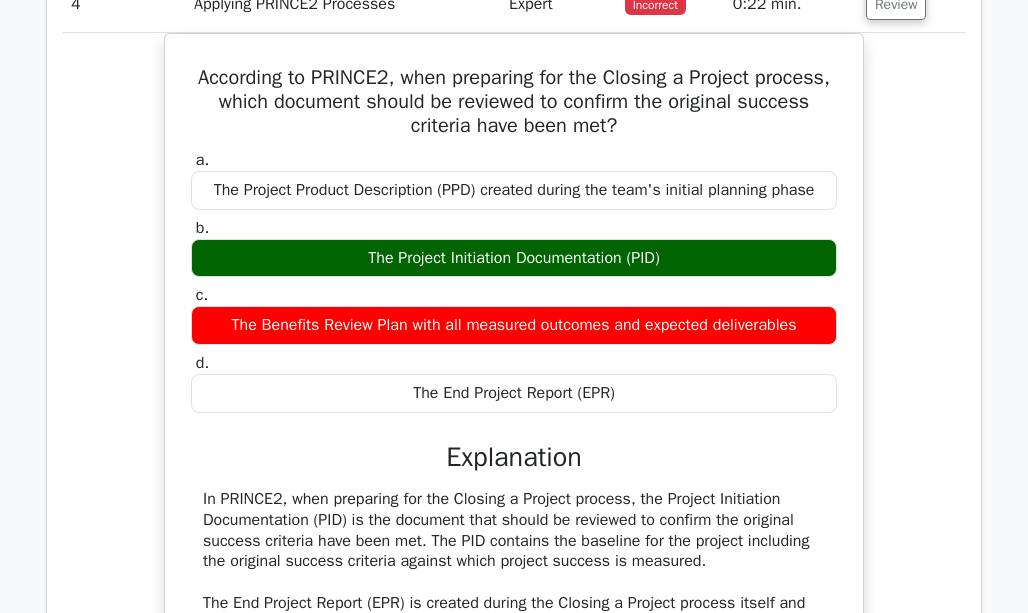 scroll, scrollTop: 3317, scrollLeft: 0, axis: vertical 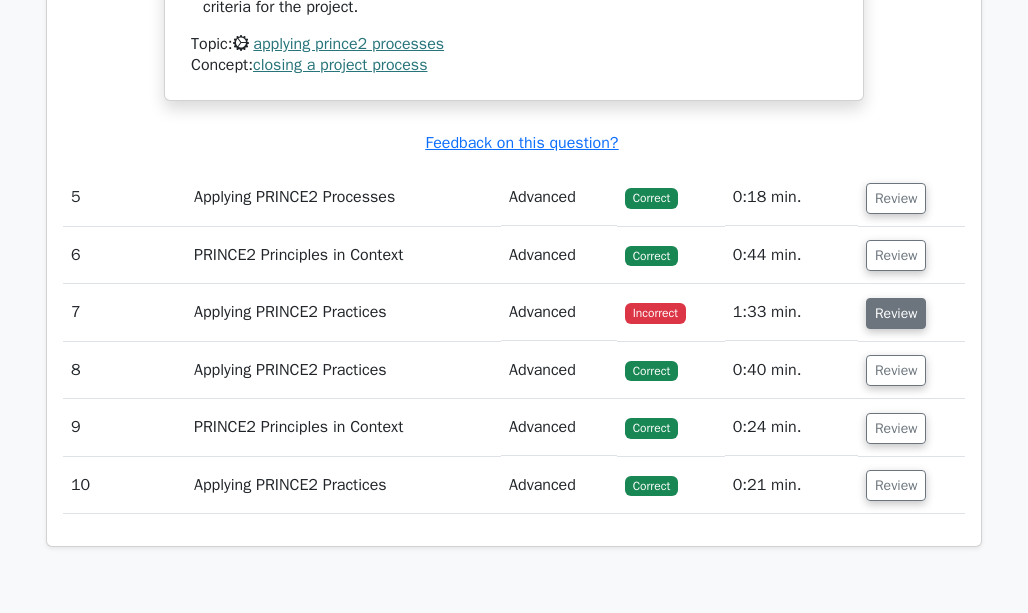 click on "Review" at bounding box center (896, 313) 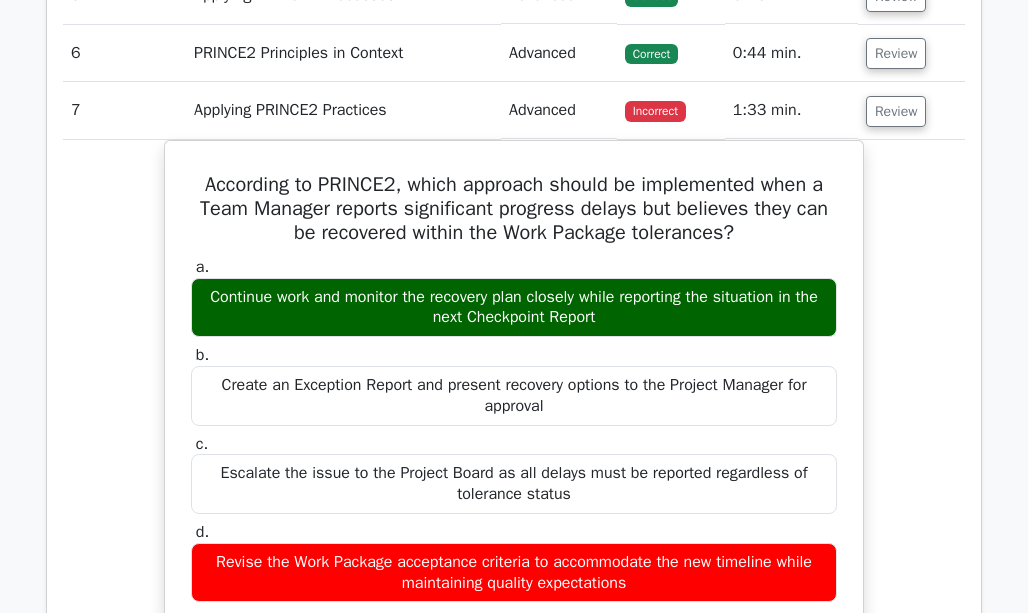 scroll, scrollTop: 4368, scrollLeft: 0, axis: vertical 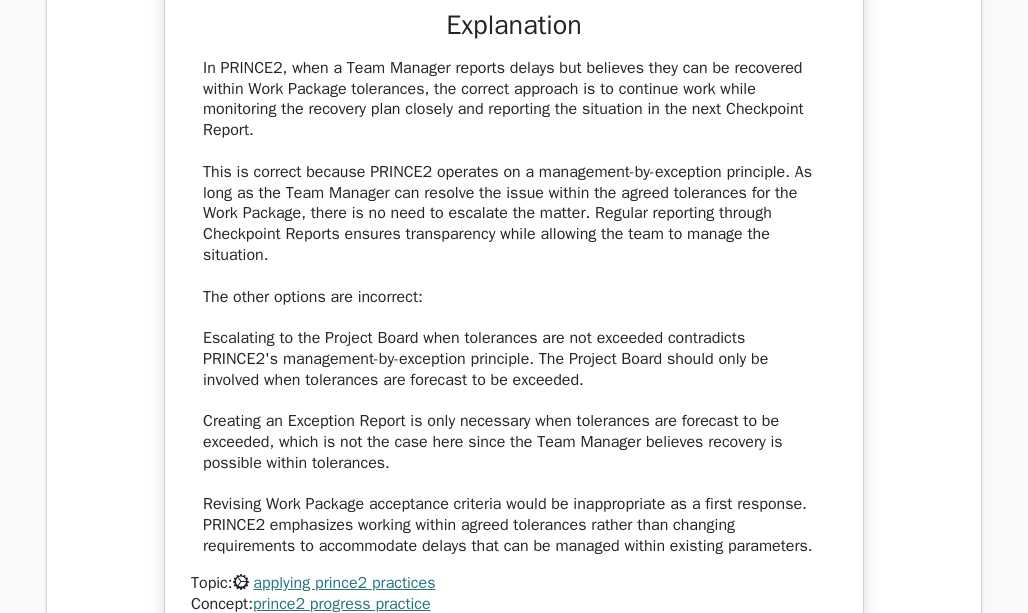 type 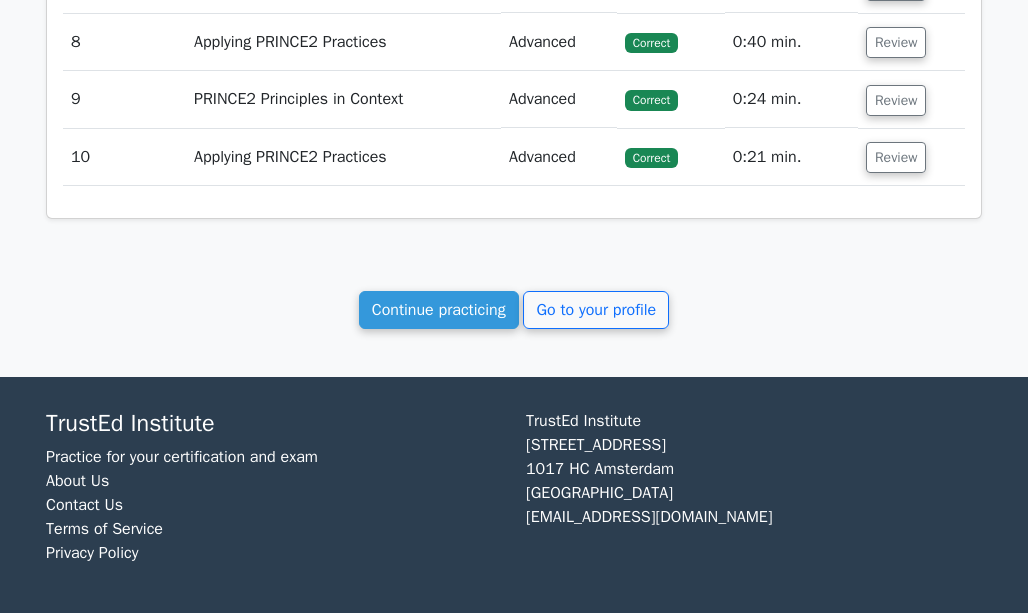 scroll, scrollTop: 4489, scrollLeft: 0, axis: vertical 